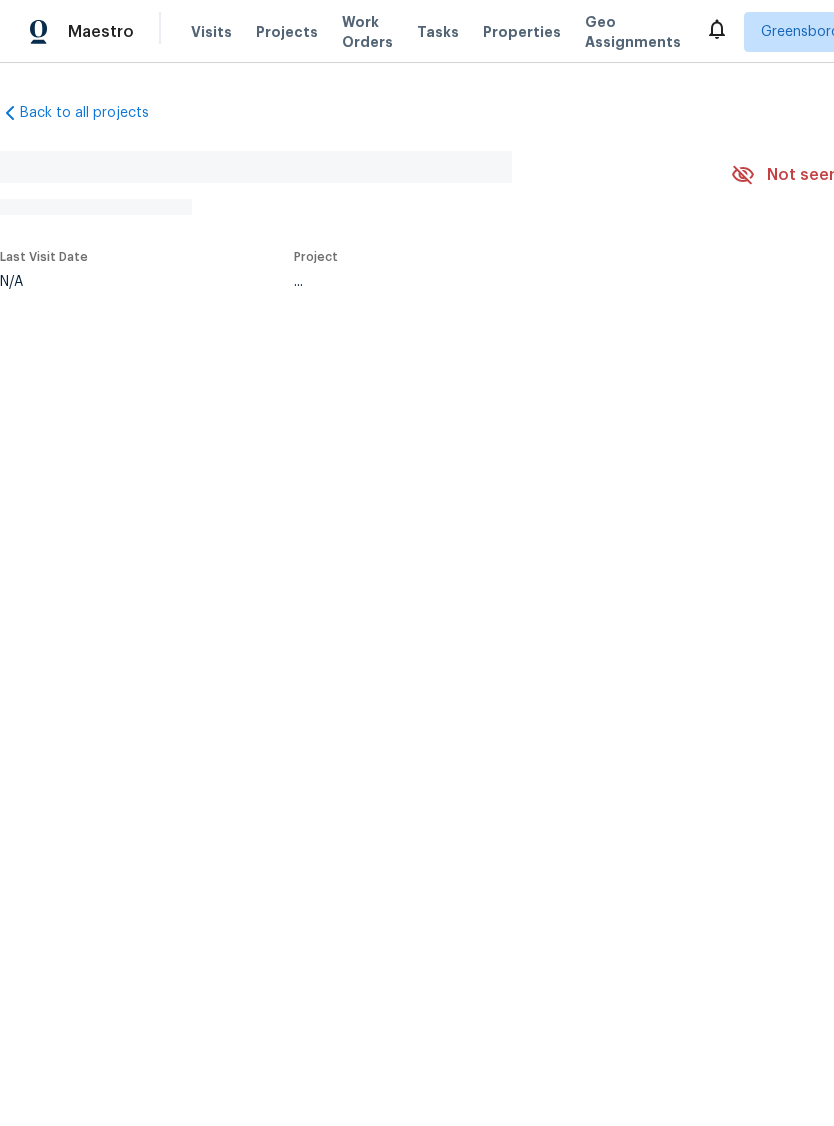 scroll, scrollTop: 0, scrollLeft: 0, axis: both 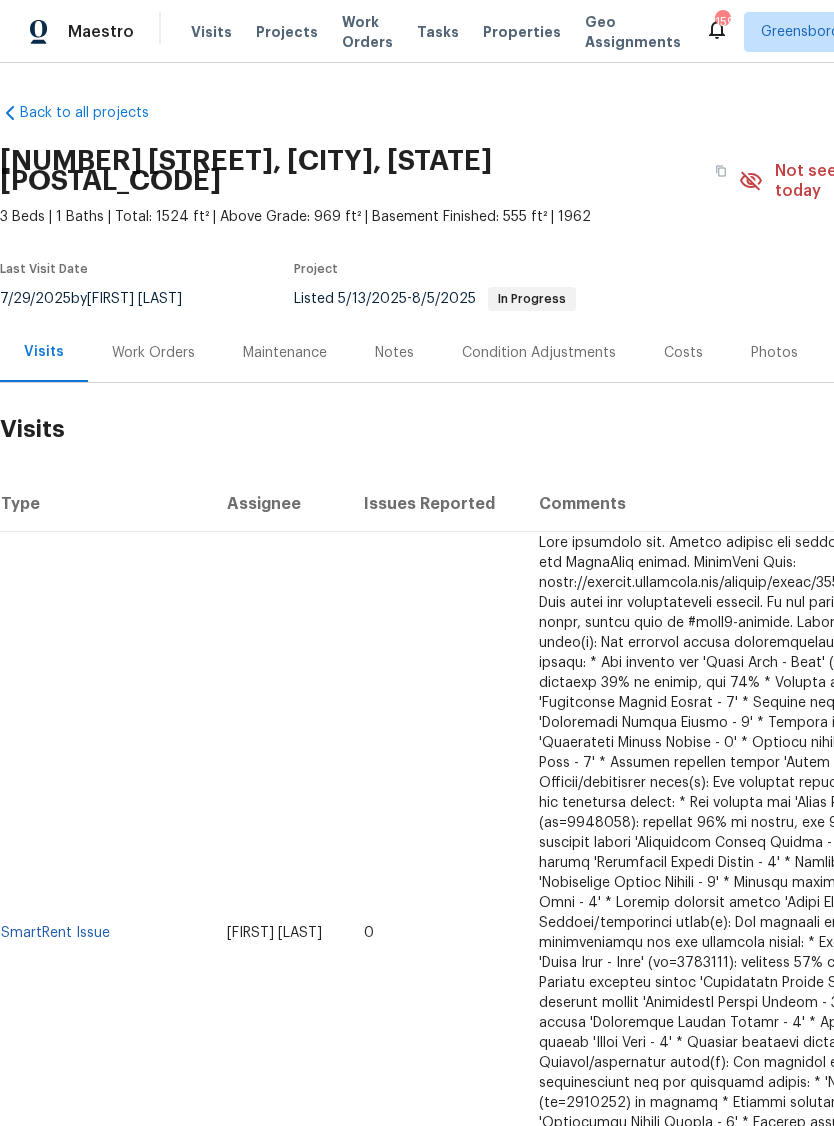 click on "Properties" at bounding box center [522, 32] 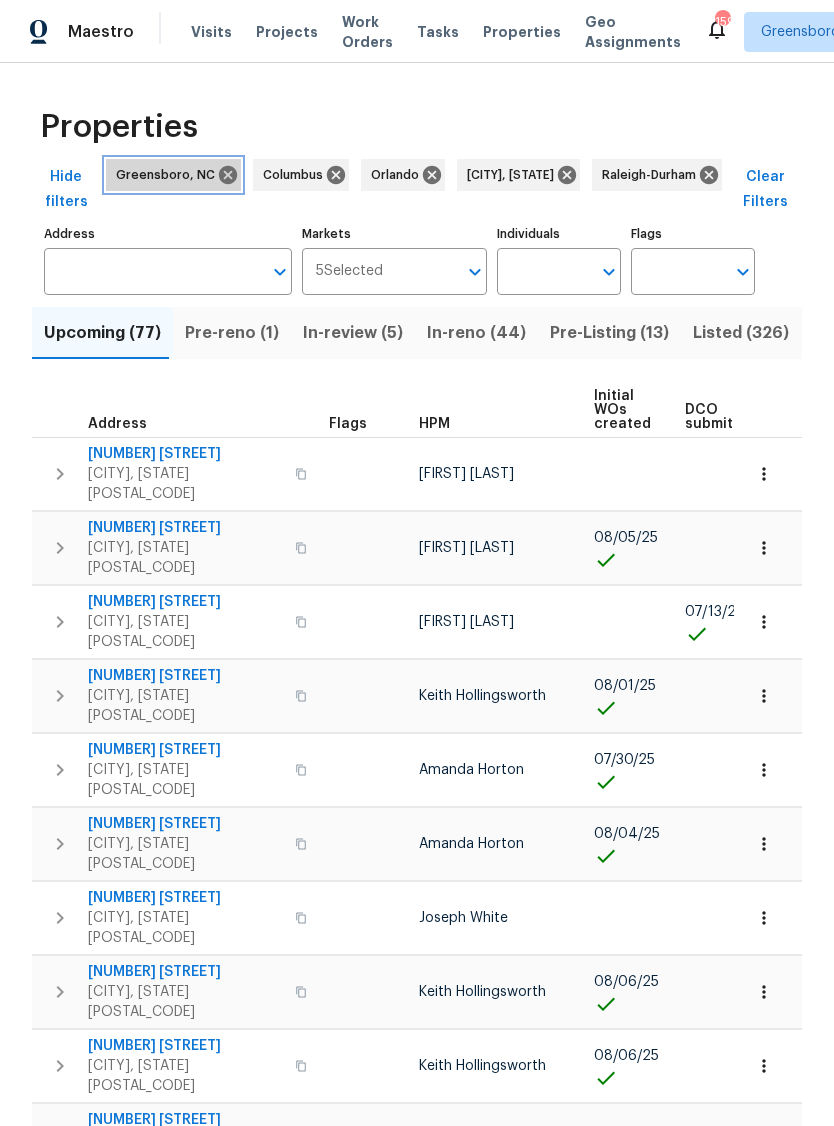 click 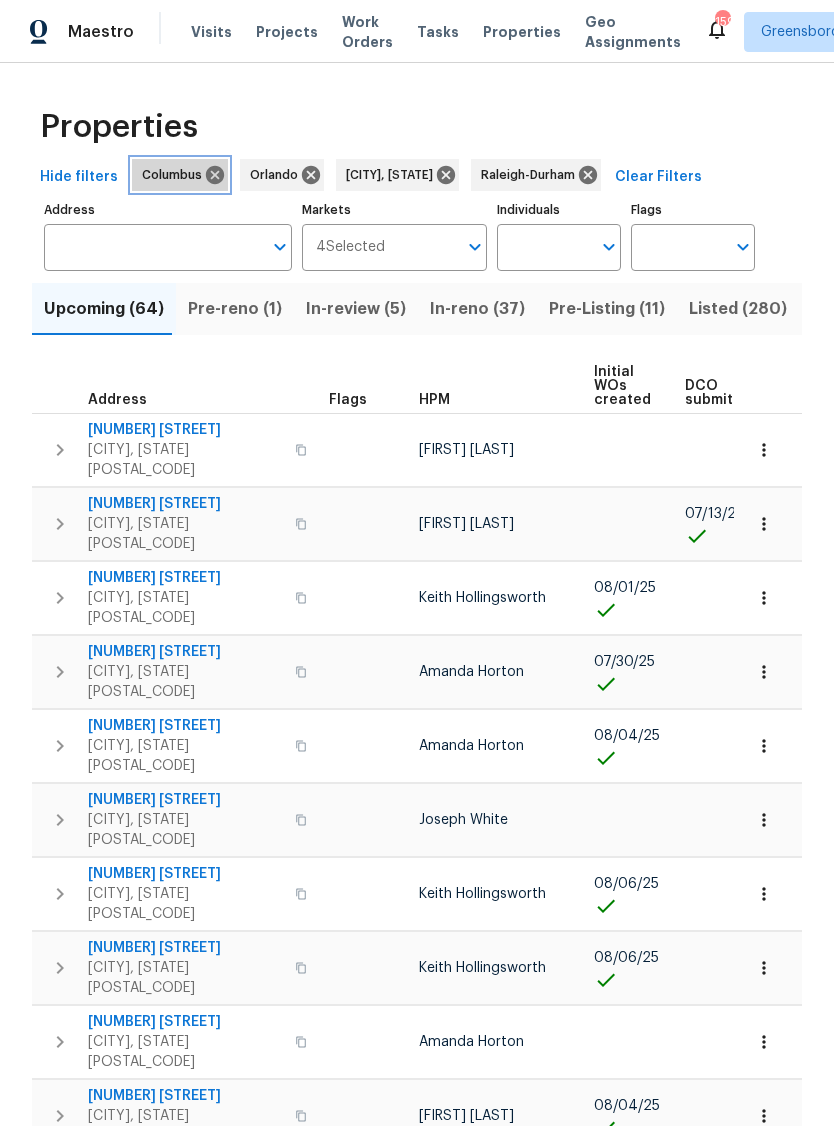 click 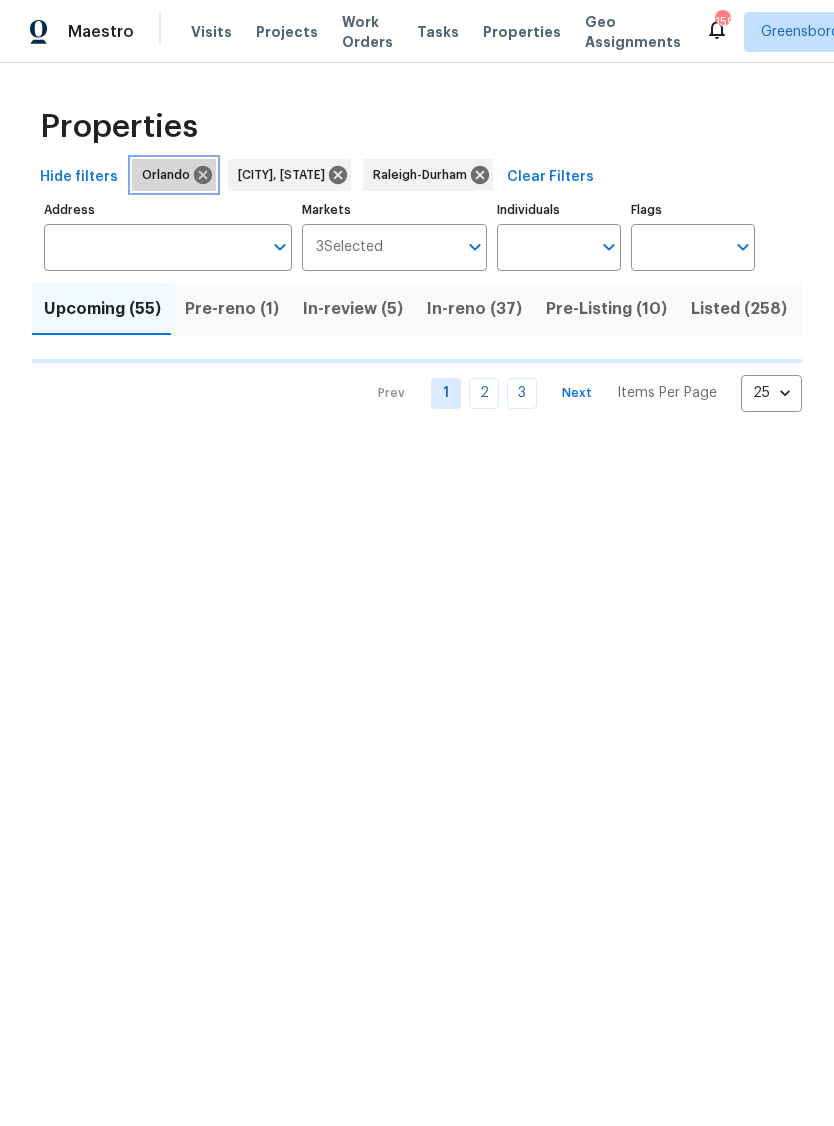 click 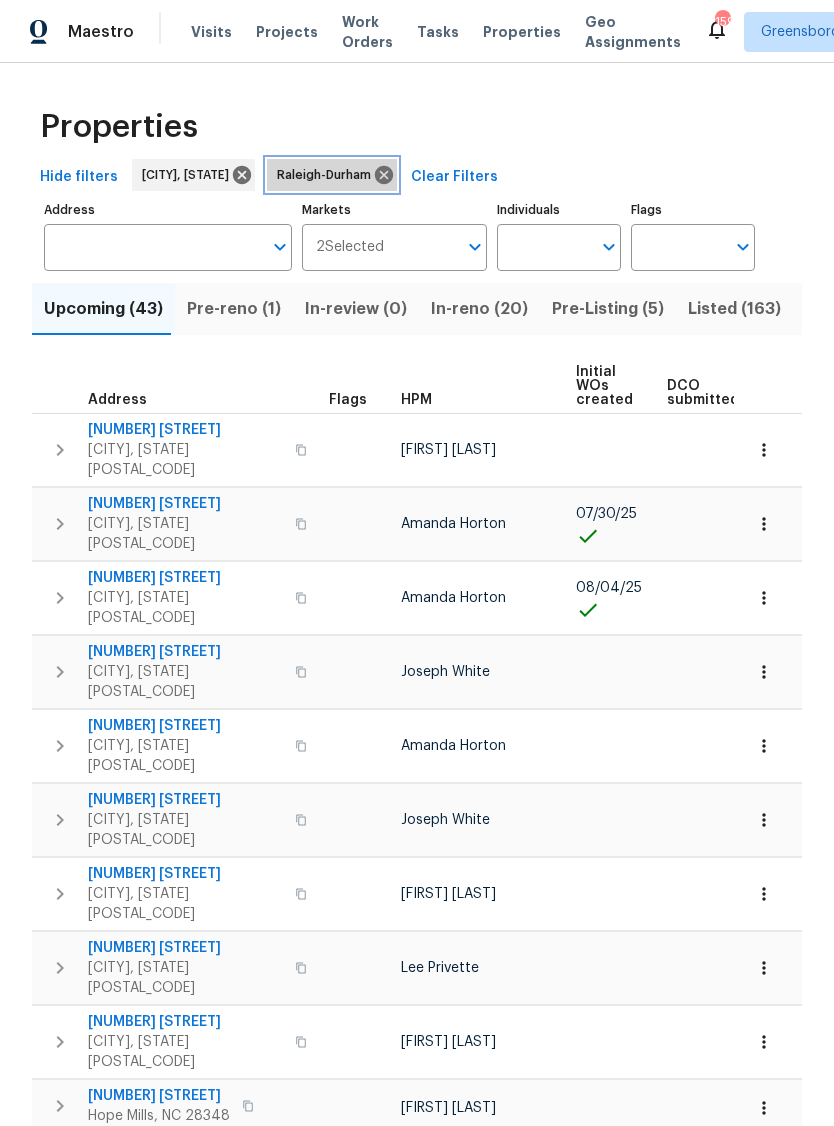 click 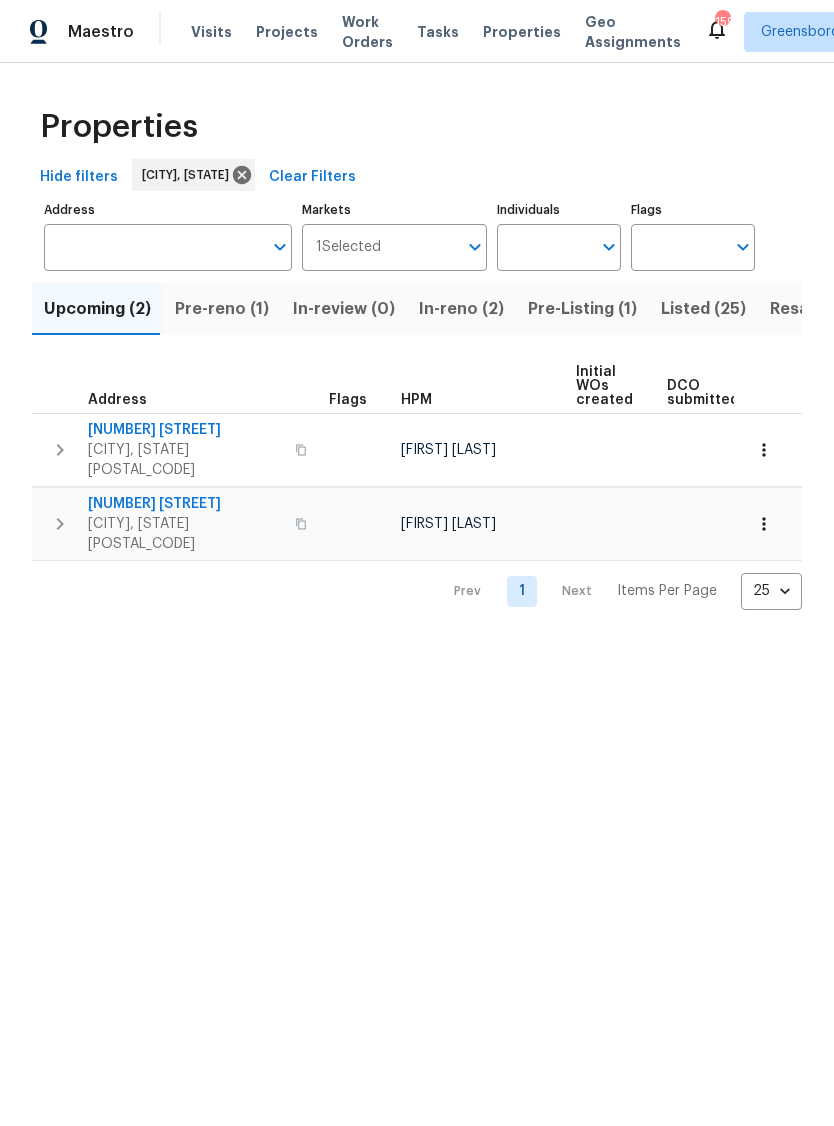 click on "Listed (25)" at bounding box center [703, 309] 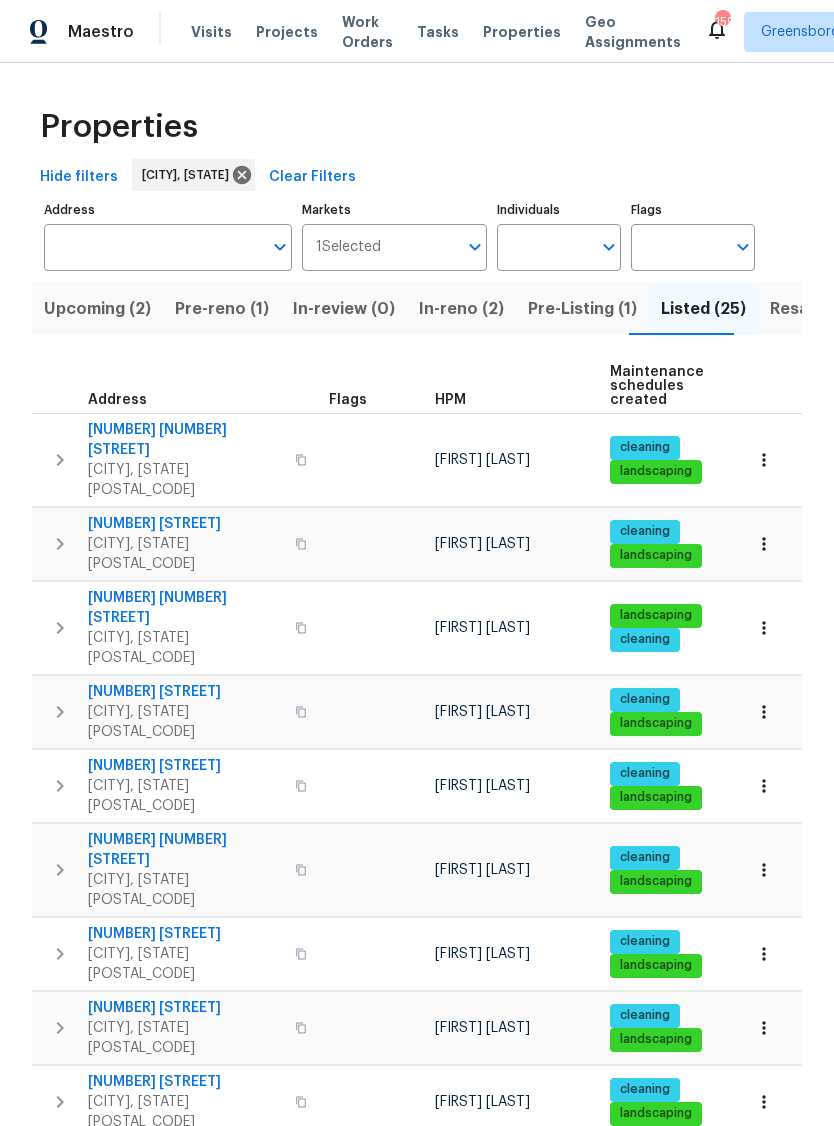 click on "[NUMBER] [STREET]" at bounding box center (185, 524) 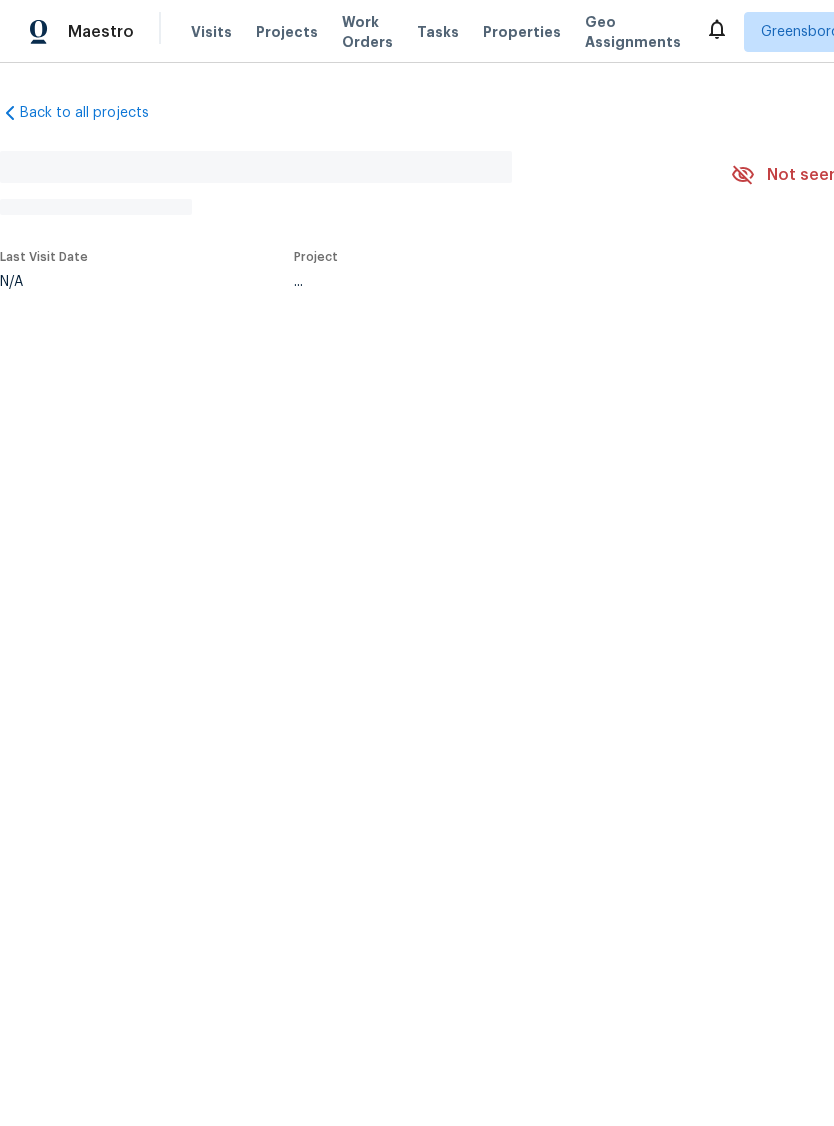 scroll, scrollTop: 0, scrollLeft: 0, axis: both 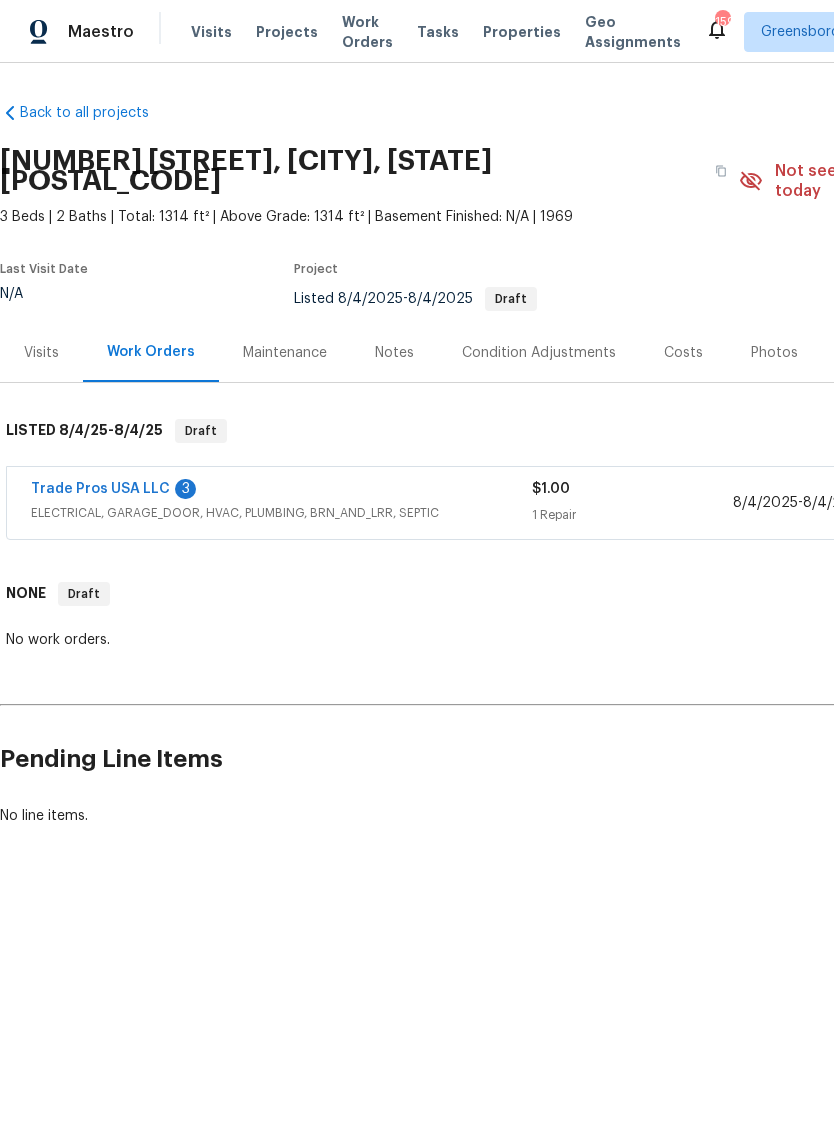 click on "Trade Pros USA LLC" at bounding box center (100, 489) 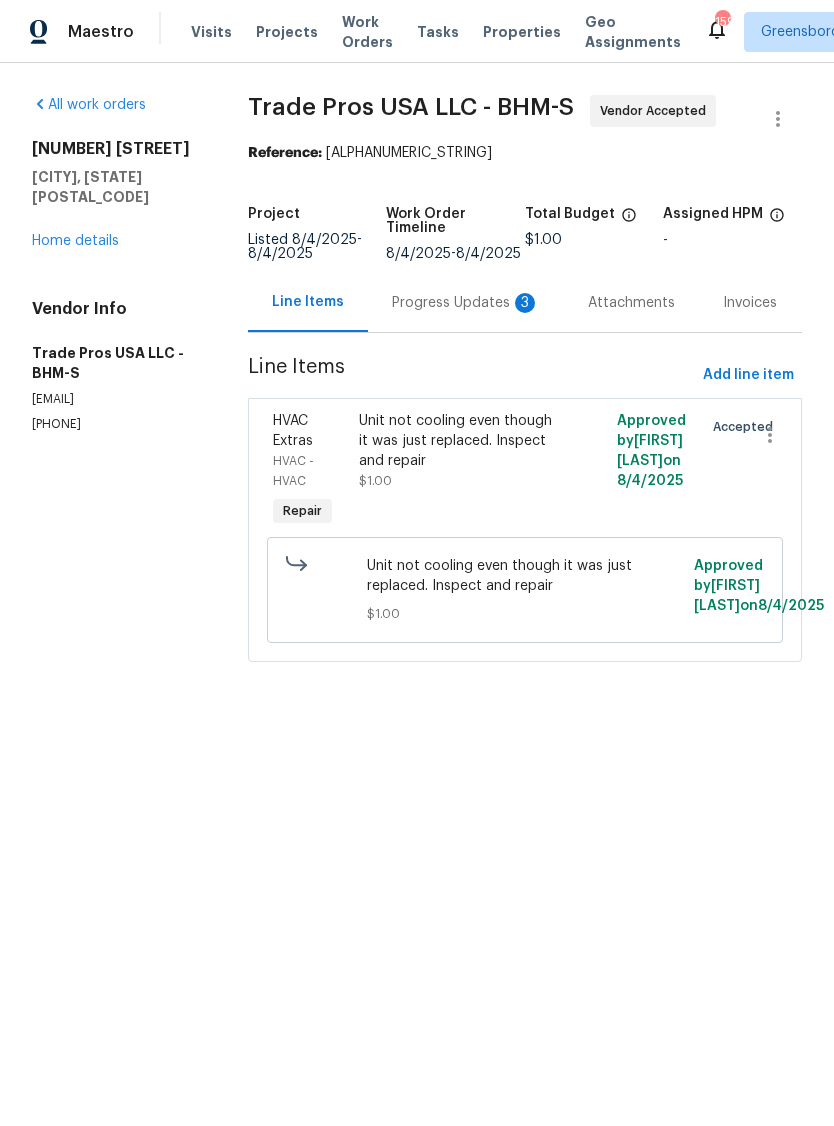 click on "Progress Updates 3" at bounding box center [466, 303] 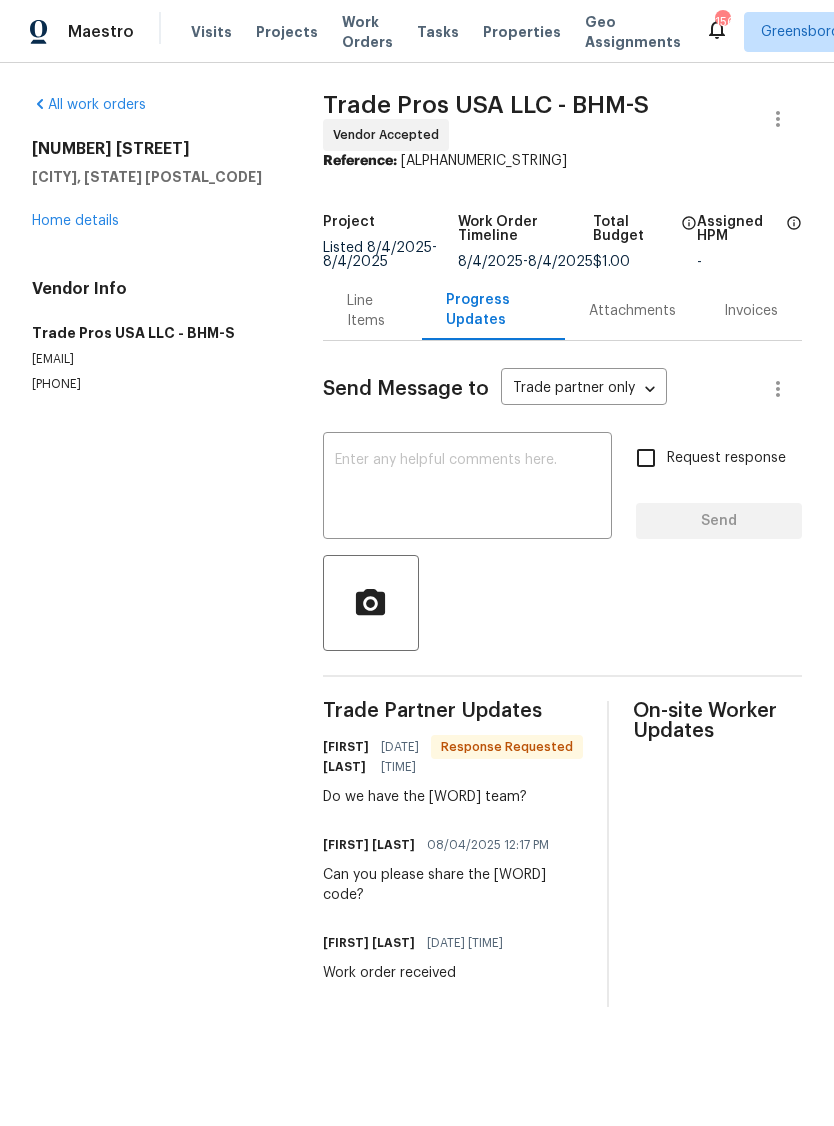 click on "Home details" at bounding box center [75, 221] 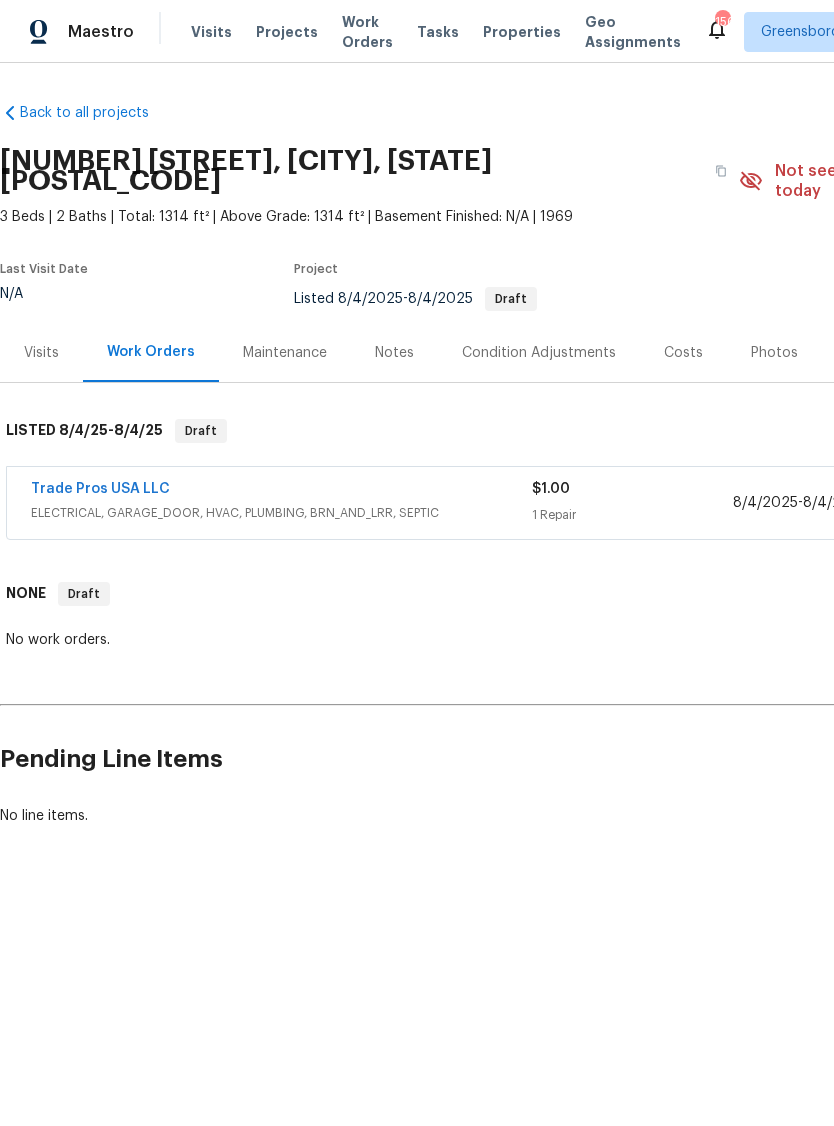 scroll, scrollTop: 0, scrollLeft: 0, axis: both 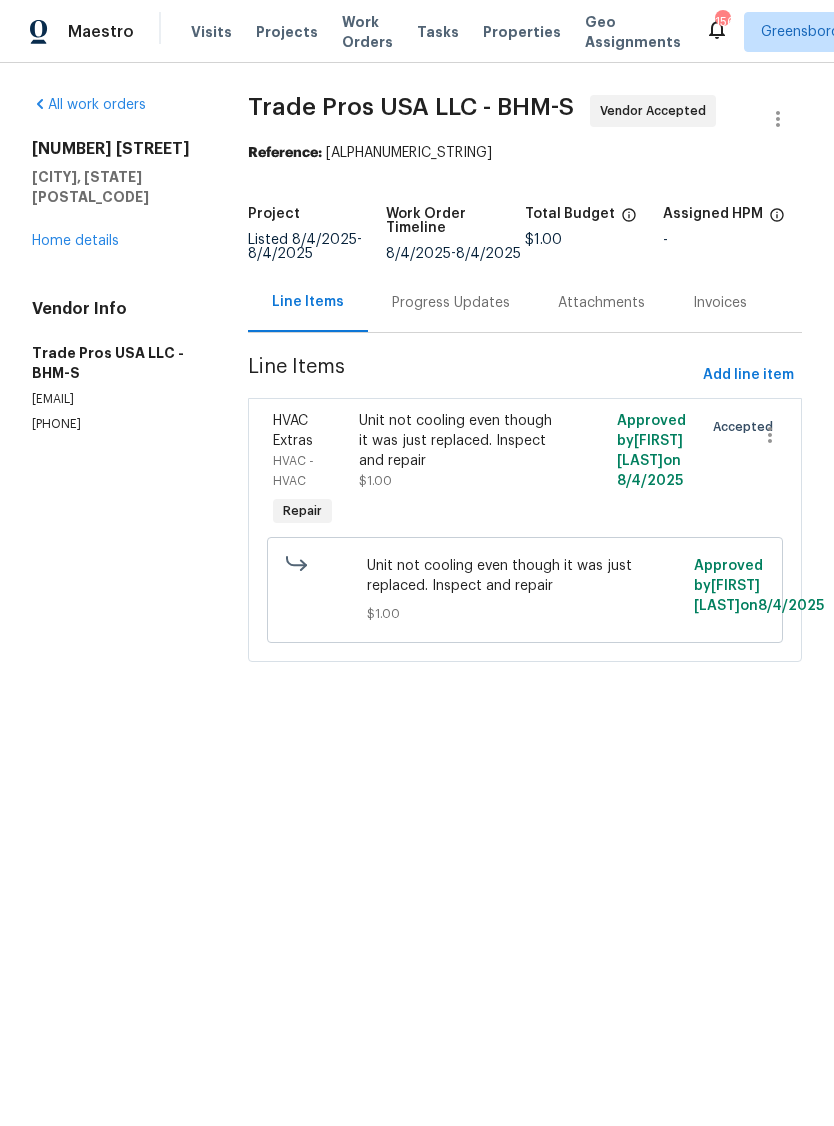 click on "Progress Updates" at bounding box center [451, 302] 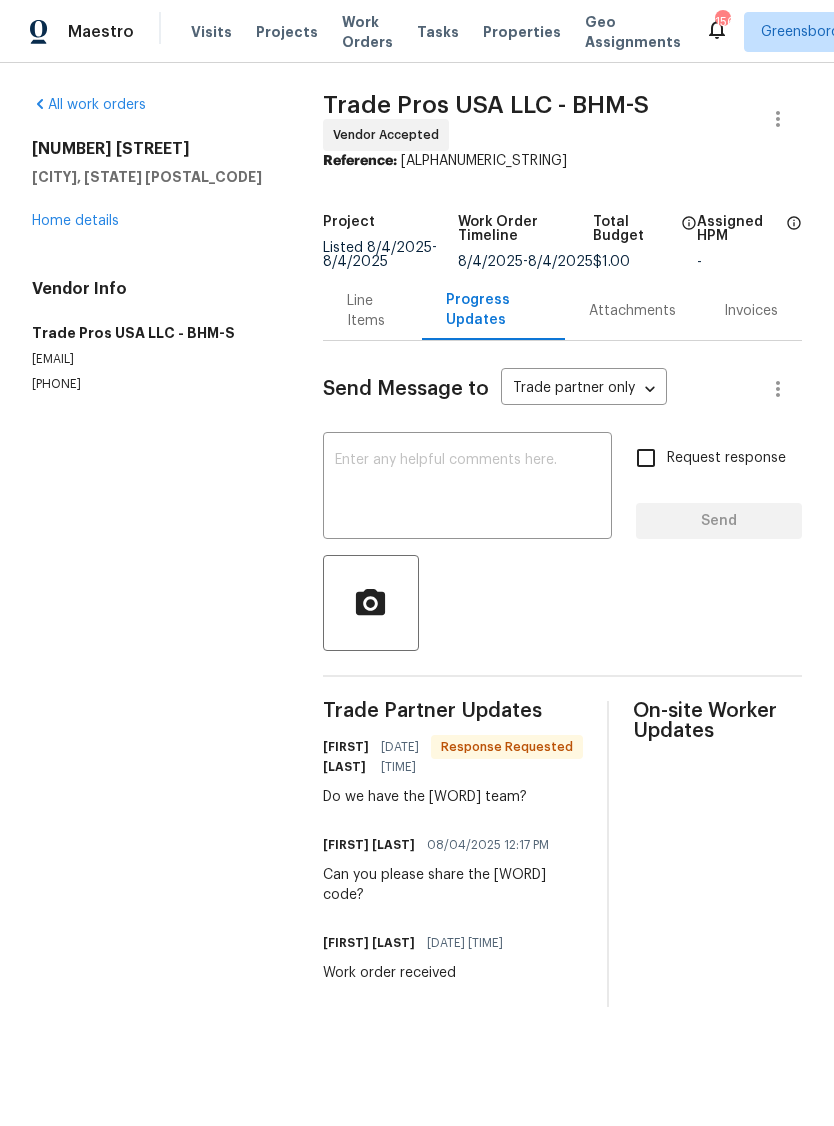 click at bounding box center (467, 488) 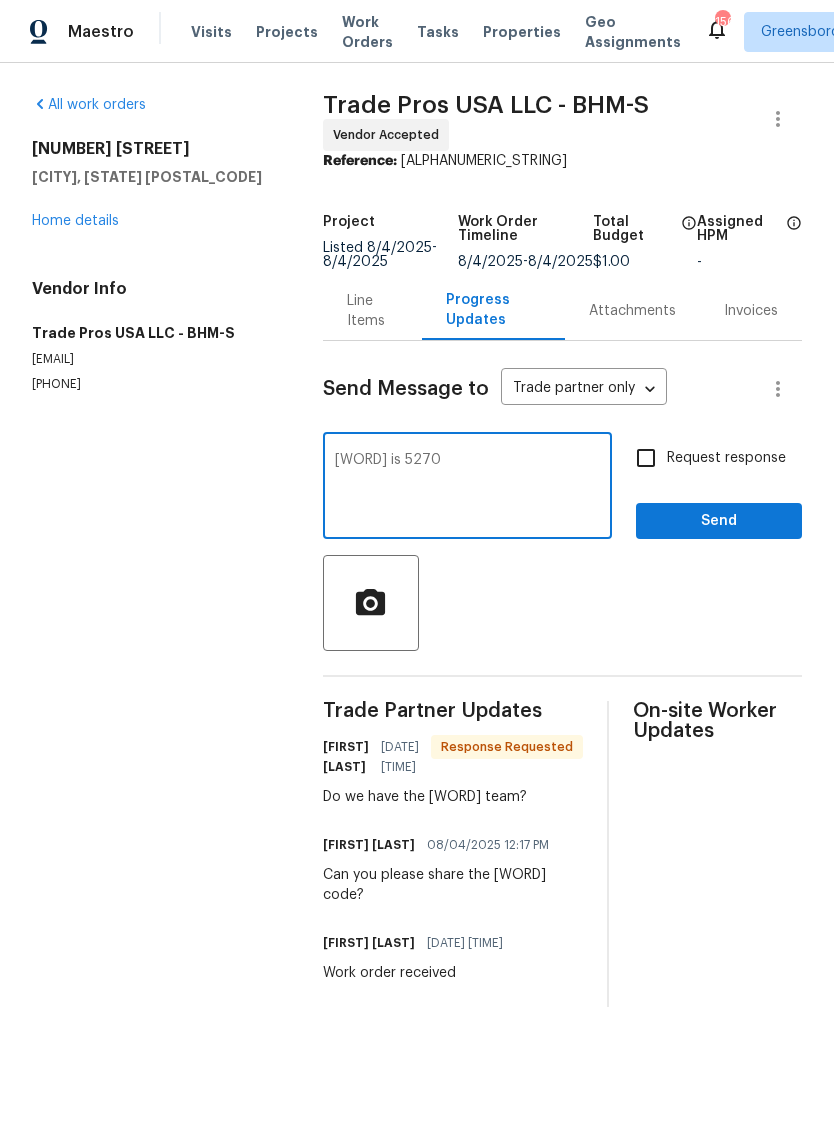 type on "Lockbox is 5270" 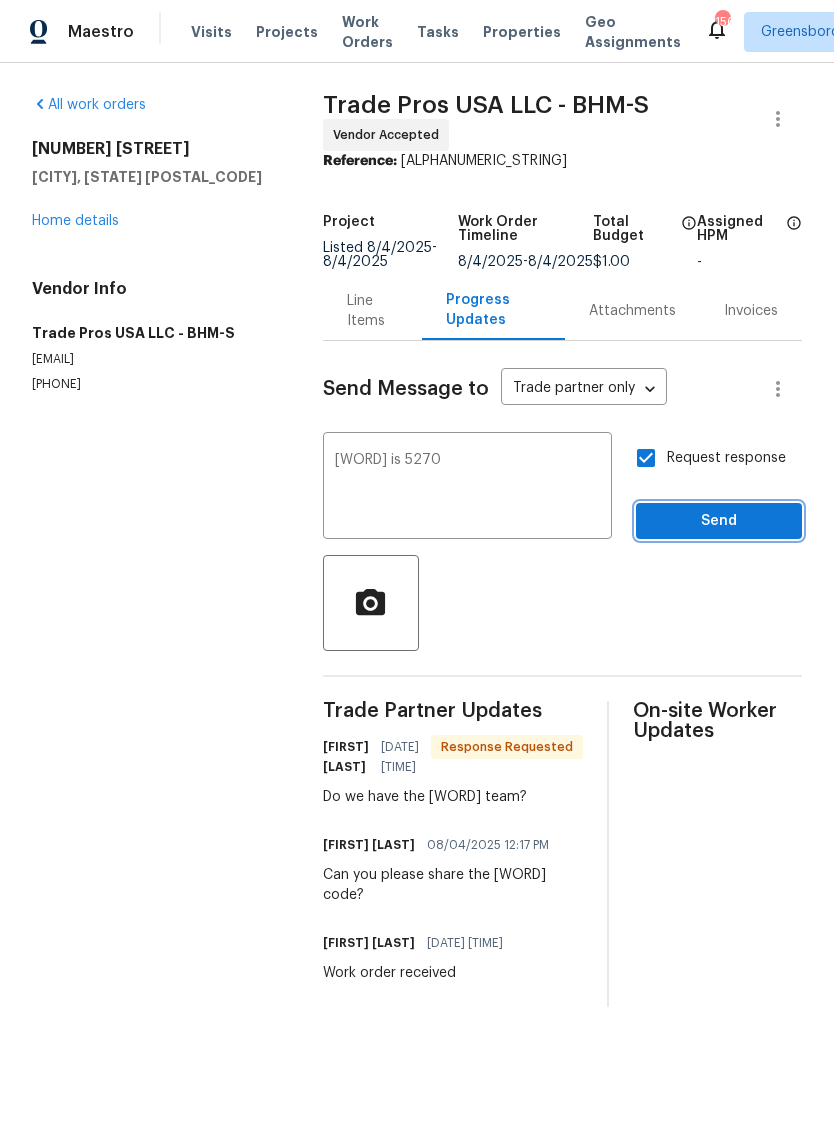 click on "Send" at bounding box center [719, 521] 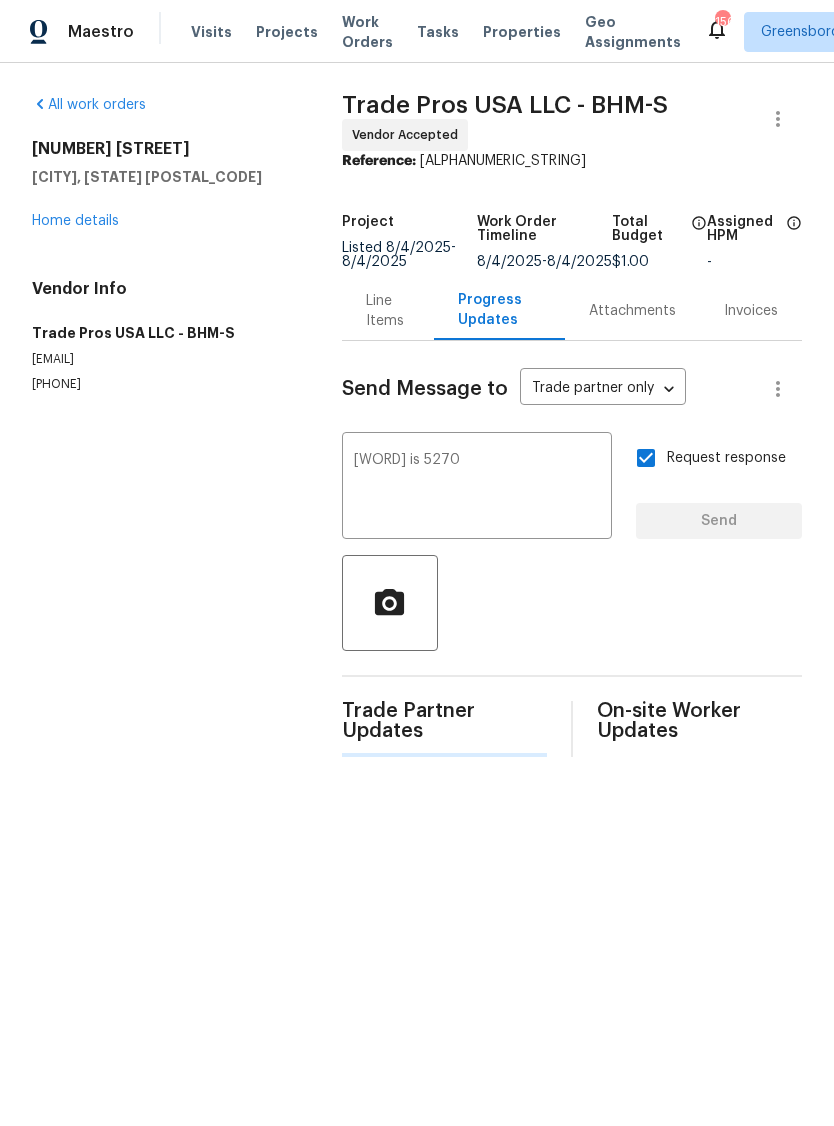 type 